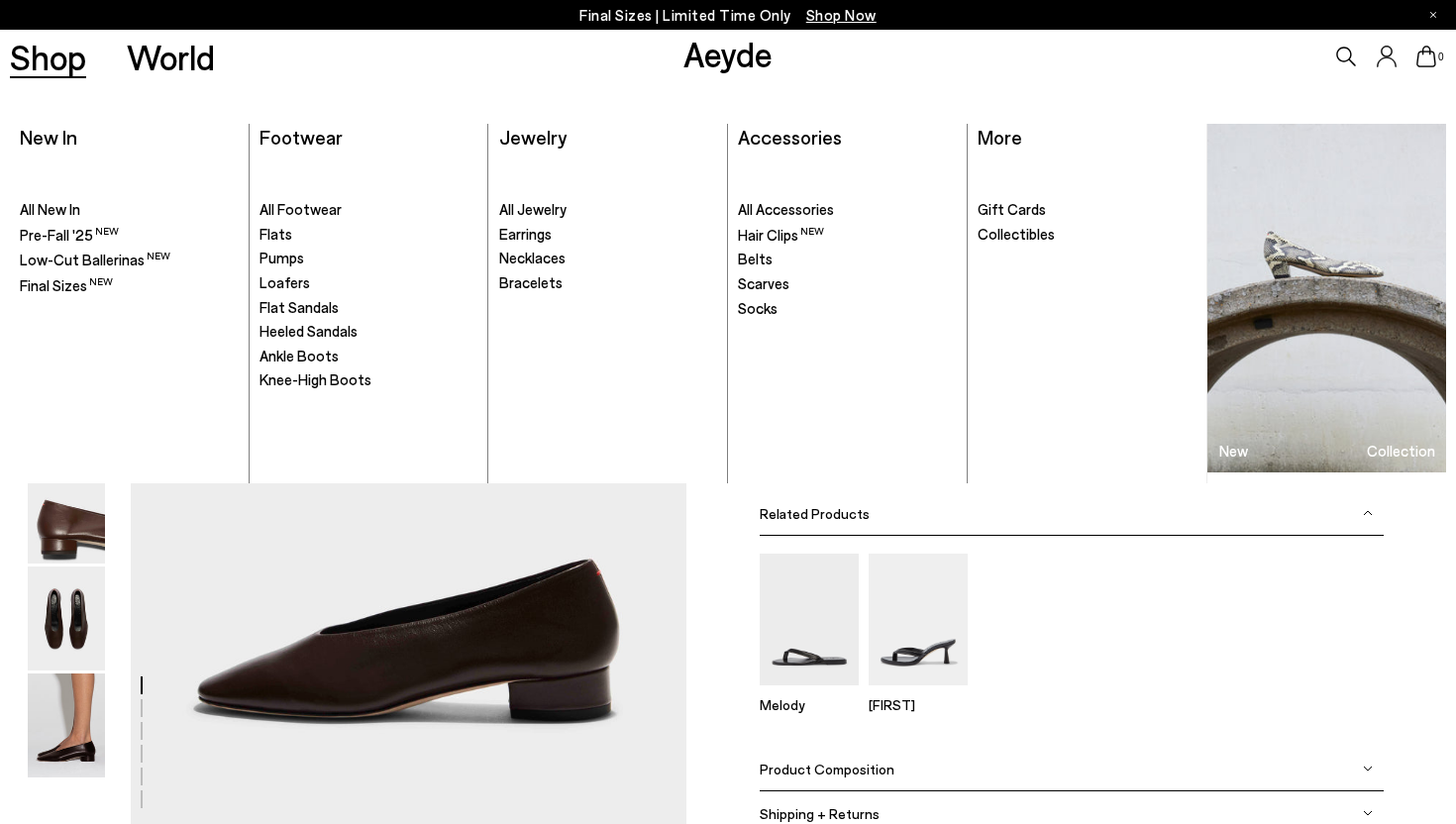 scroll, scrollTop: 0, scrollLeft: 0, axis: both 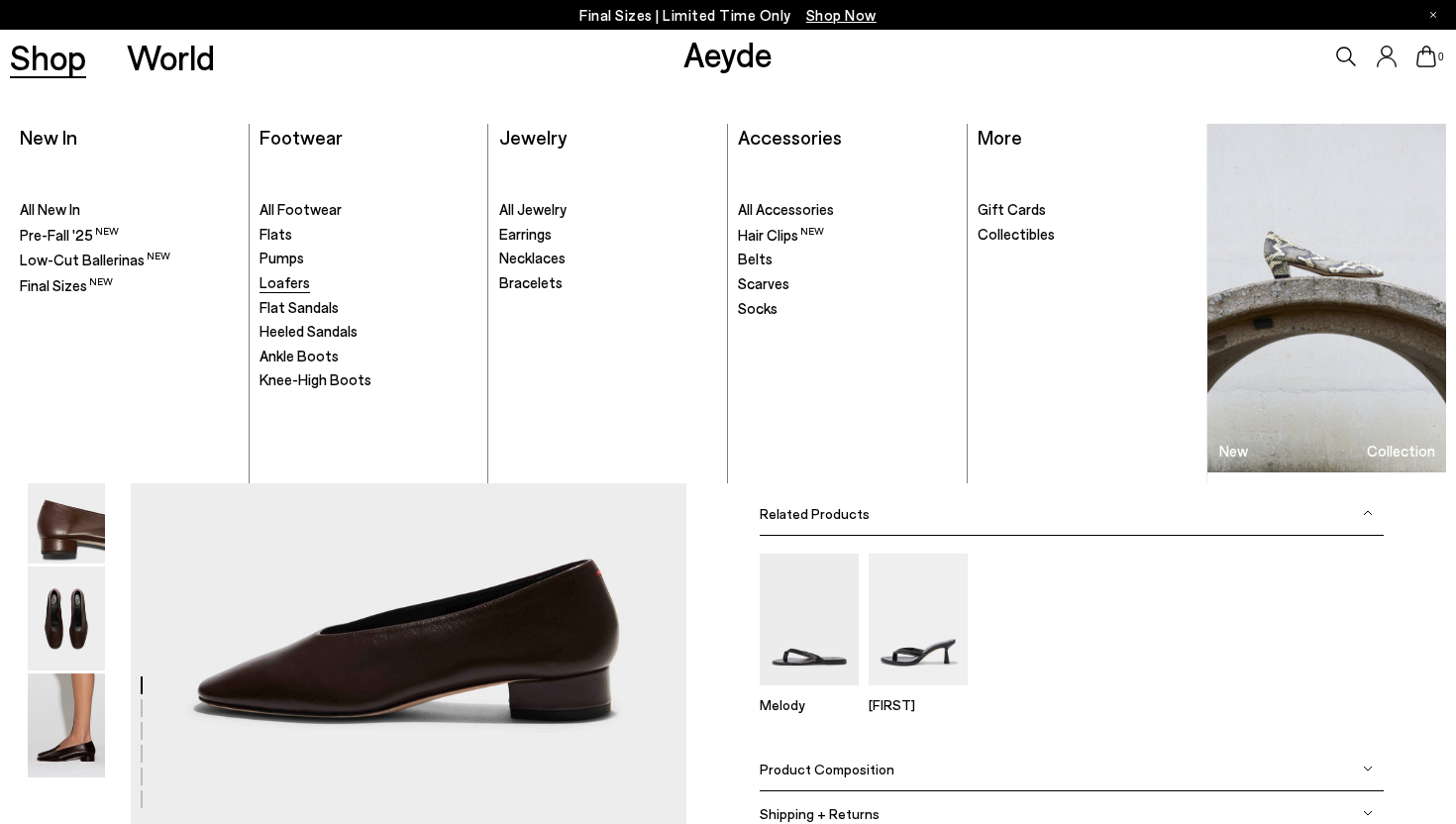 click on "Loafers" at bounding box center (284, 282) 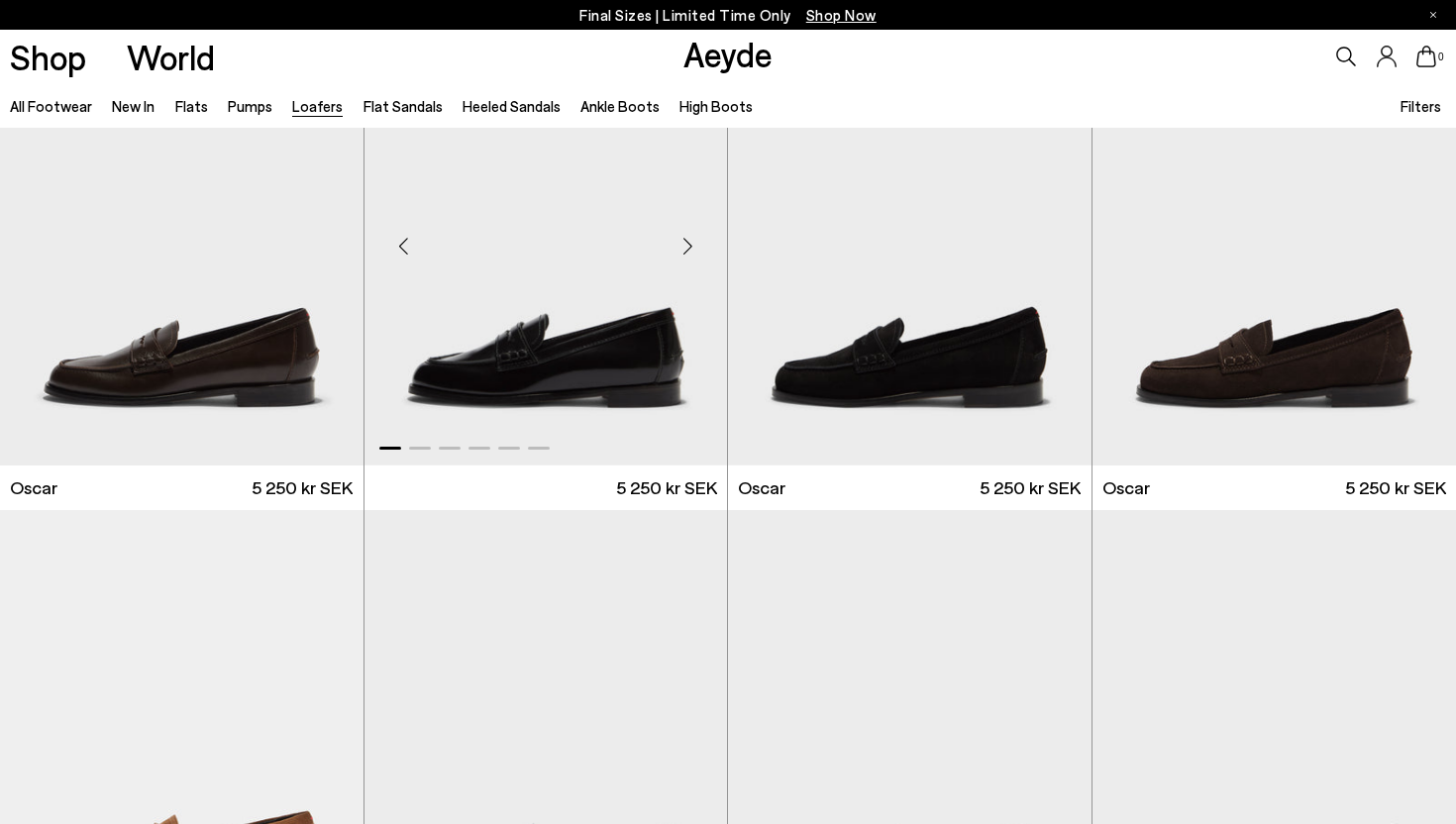 scroll, scrollTop: 1451, scrollLeft: 0, axis: vertical 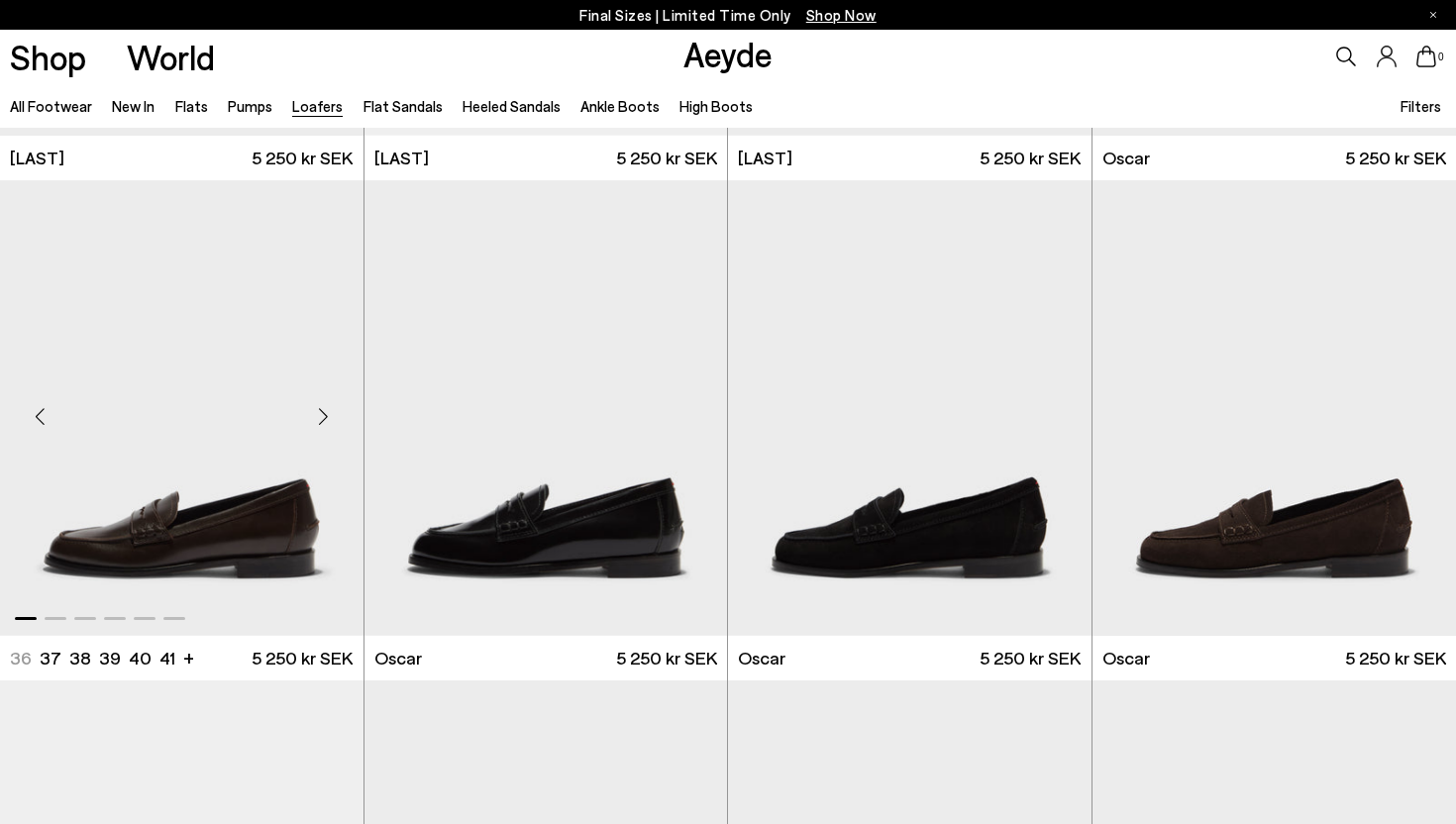 click at bounding box center (181, 408) 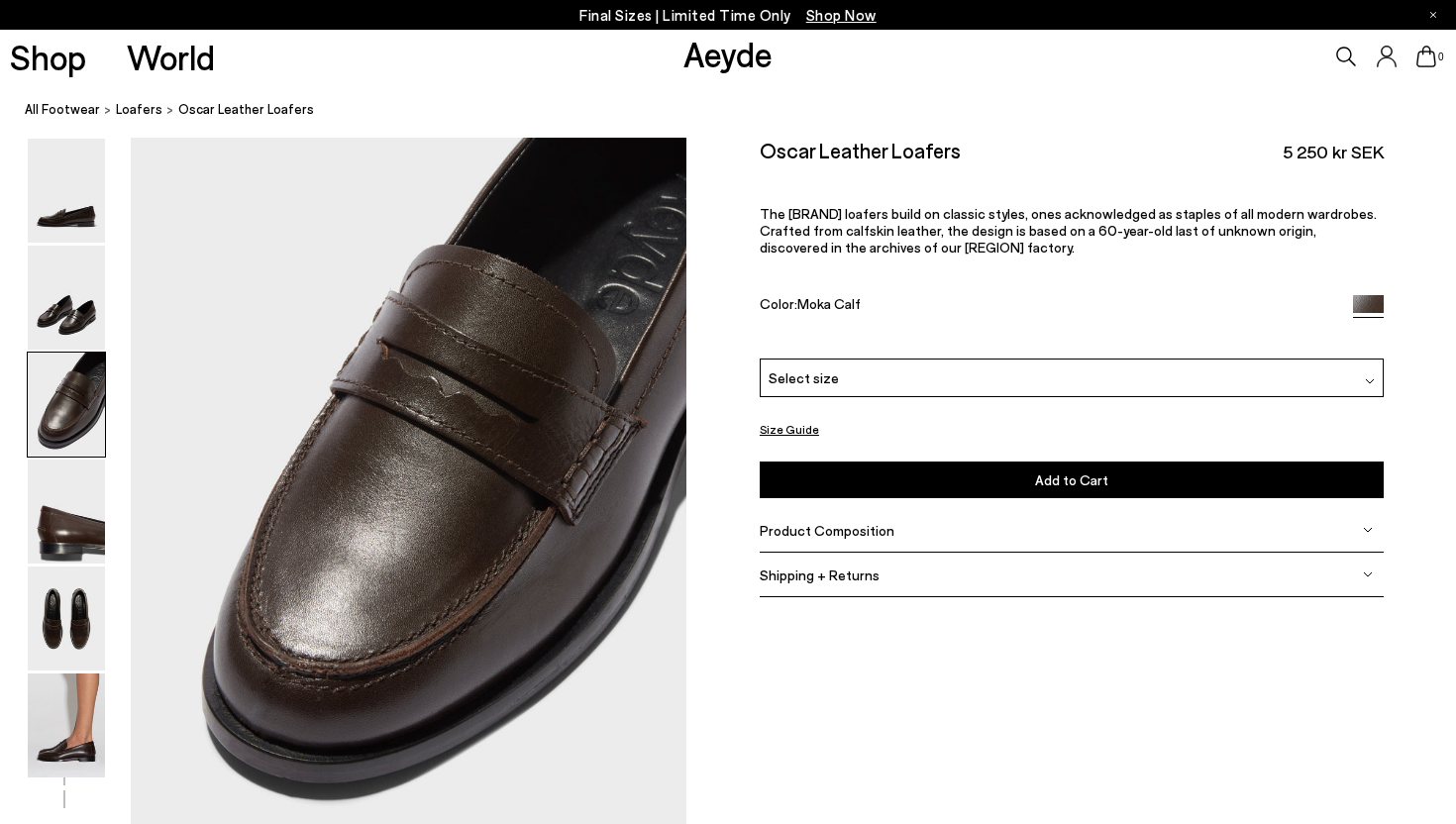 scroll, scrollTop: 1461, scrollLeft: 0, axis: vertical 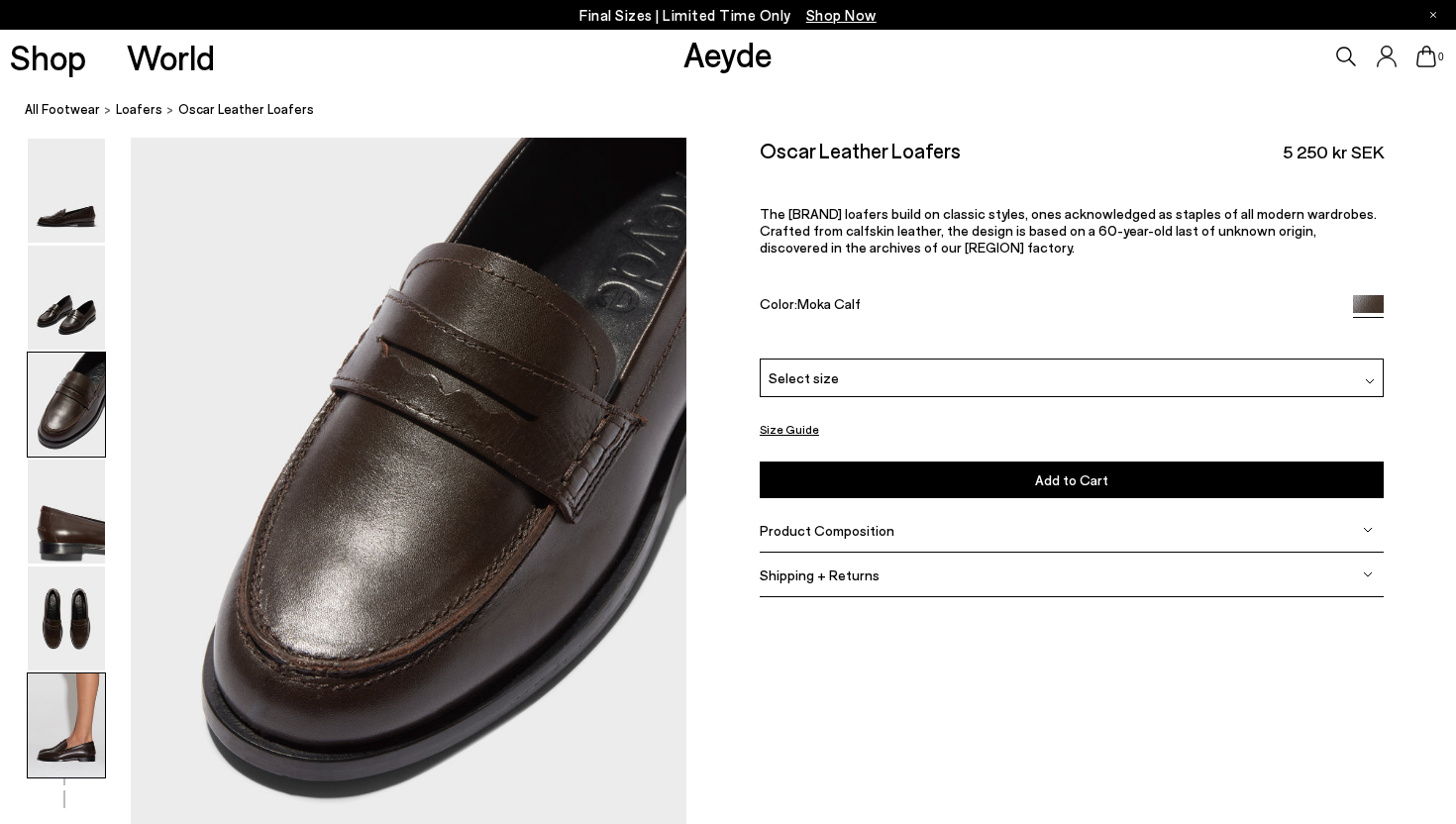 click at bounding box center (66, 725) 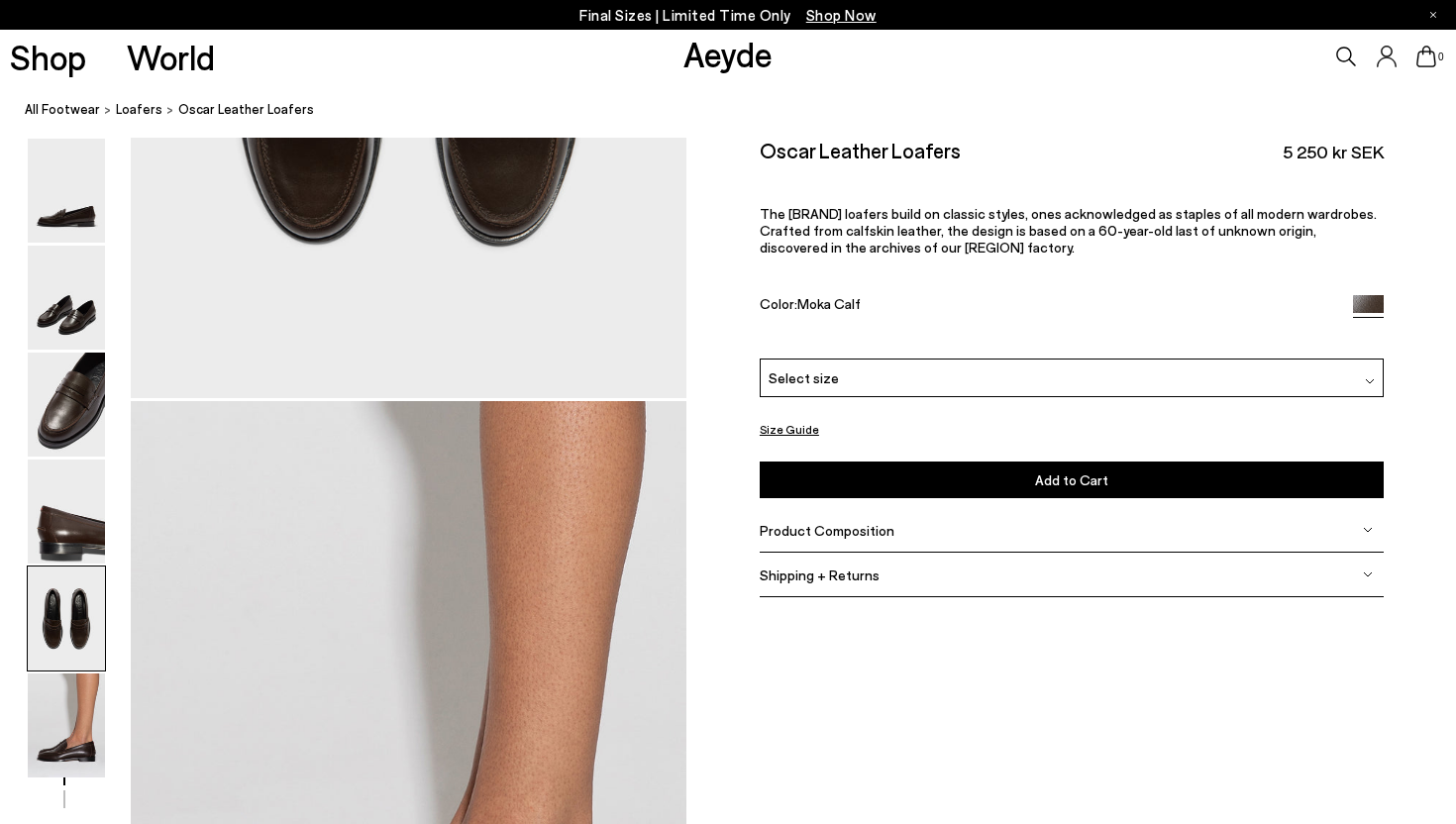 click at bounding box center [66, 618] 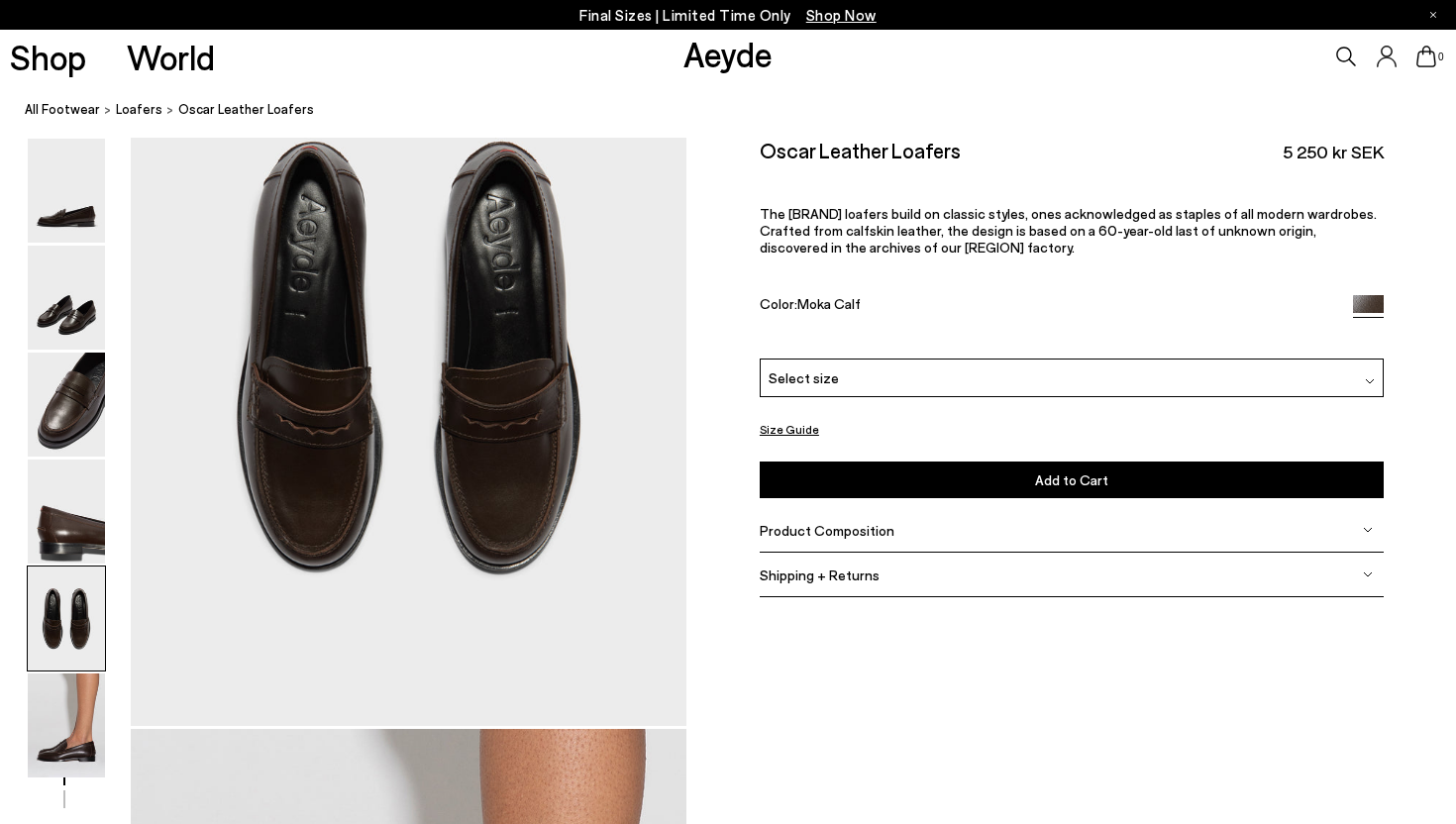 scroll, scrollTop: 2925, scrollLeft: 0, axis: vertical 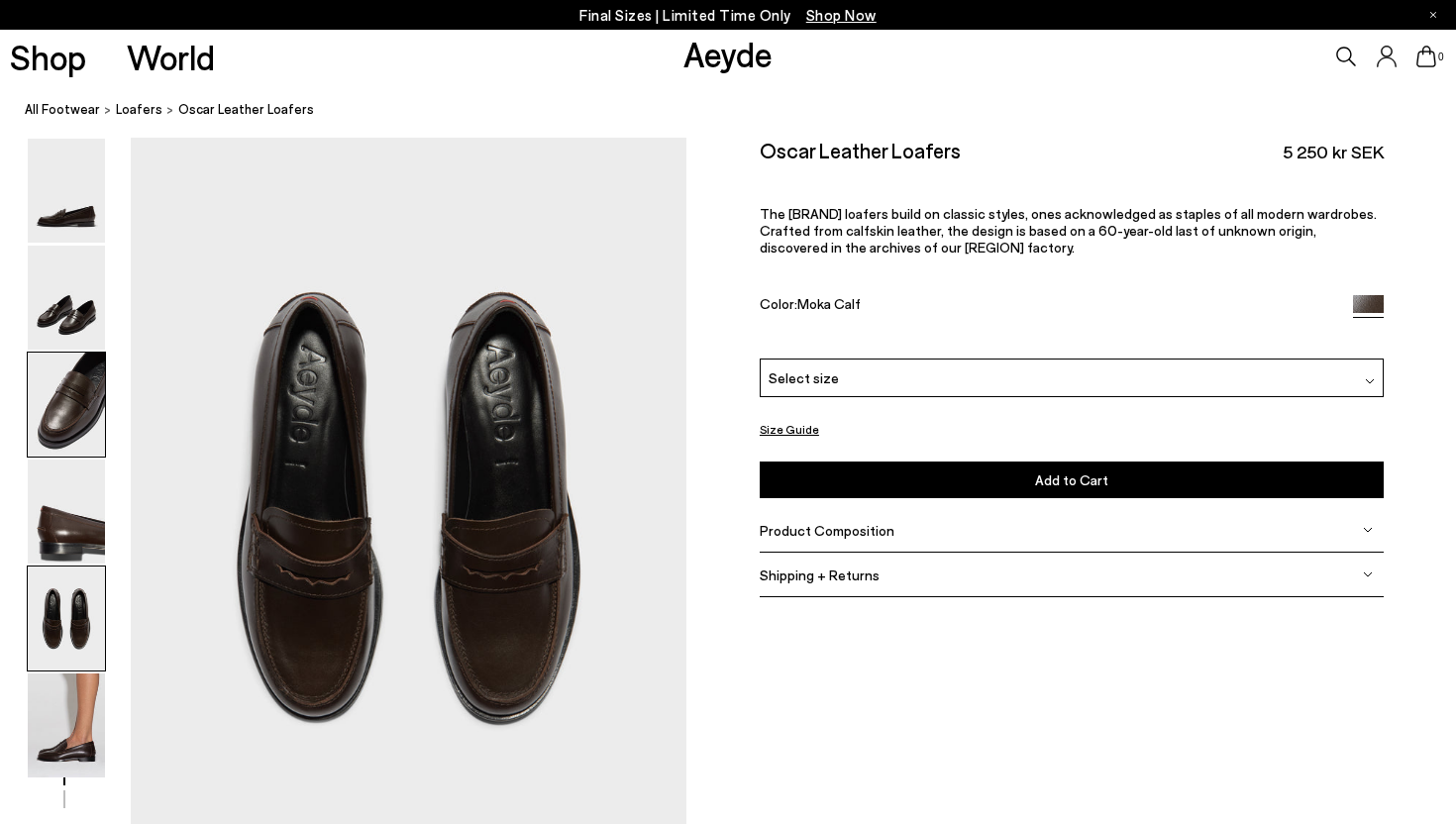click at bounding box center (66, 404) 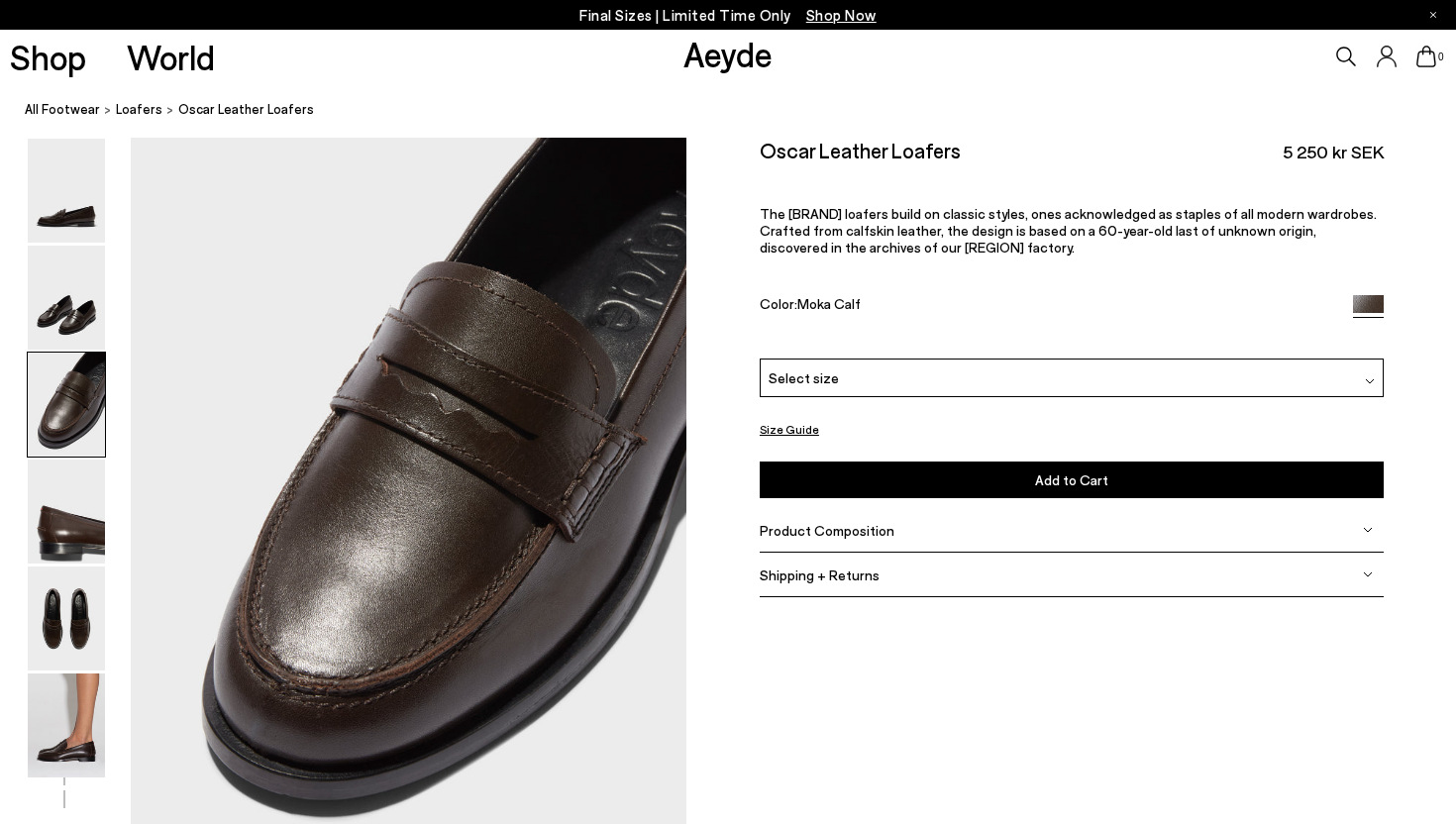 scroll, scrollTop: 1435, scrollLeft: 0, axis: vertical 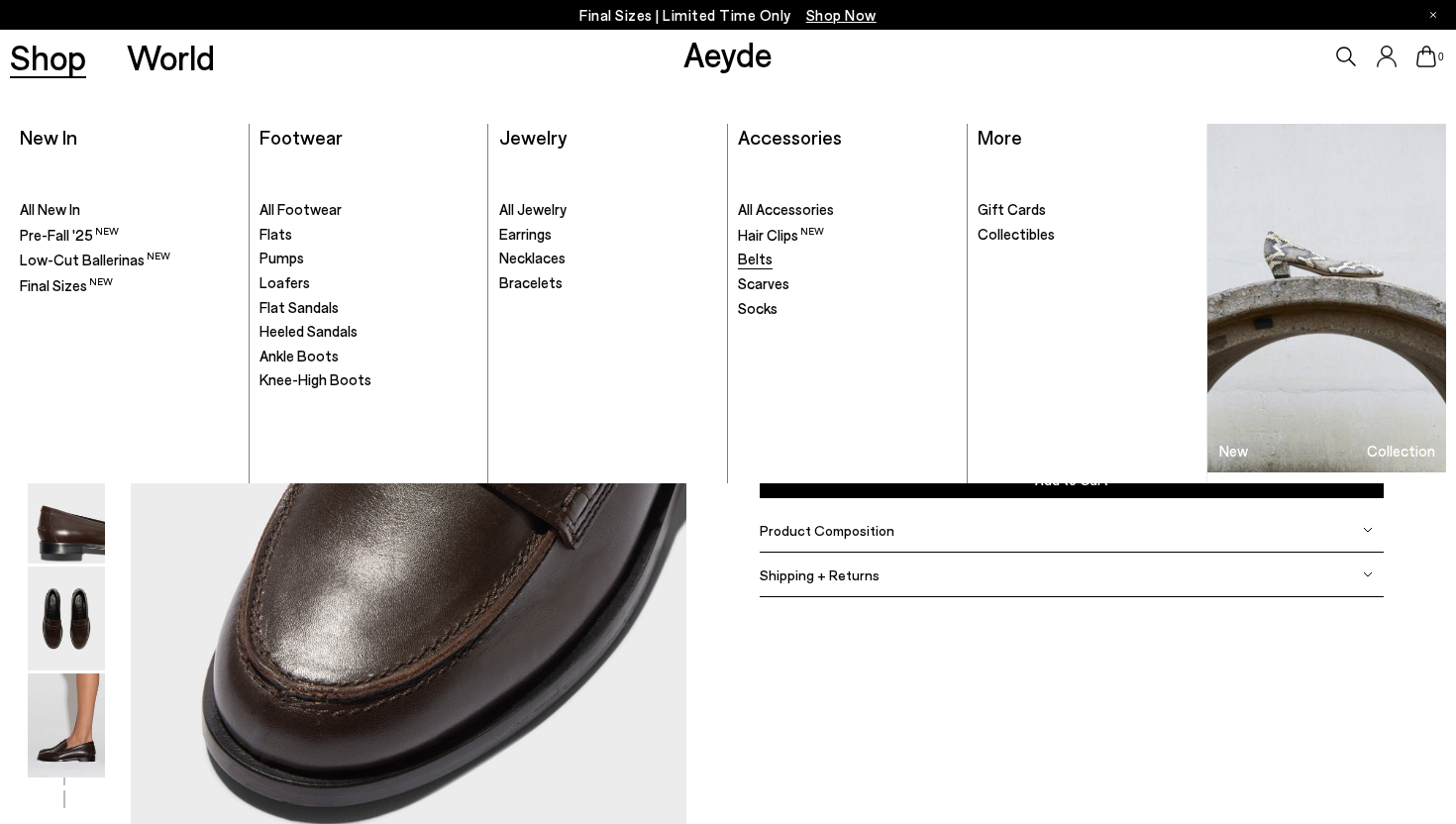 click on "Belts" at bounding box center (755, 258) 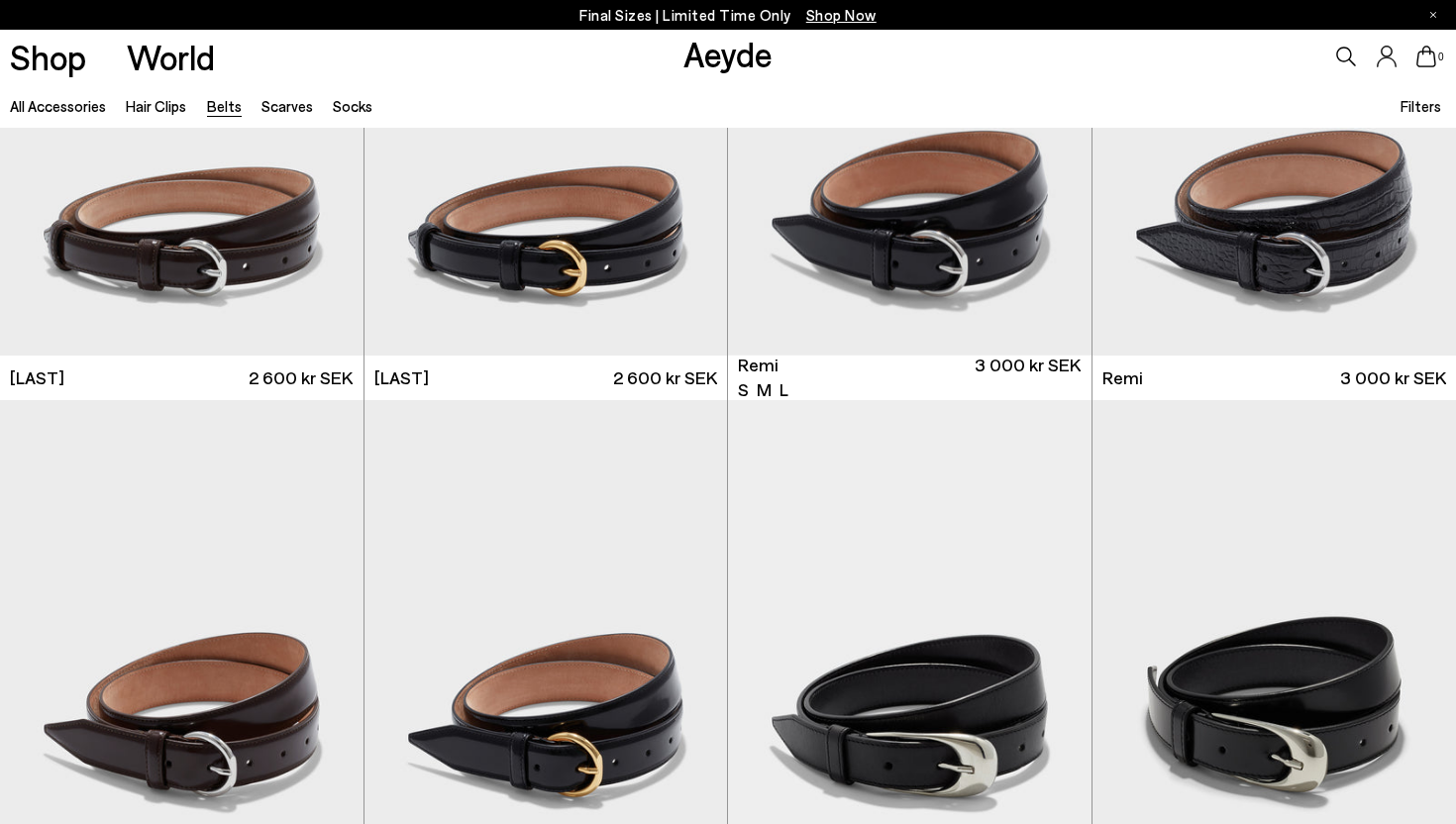 scroll, scrollTop: 746, scrollLeft: 0, axis: vertical 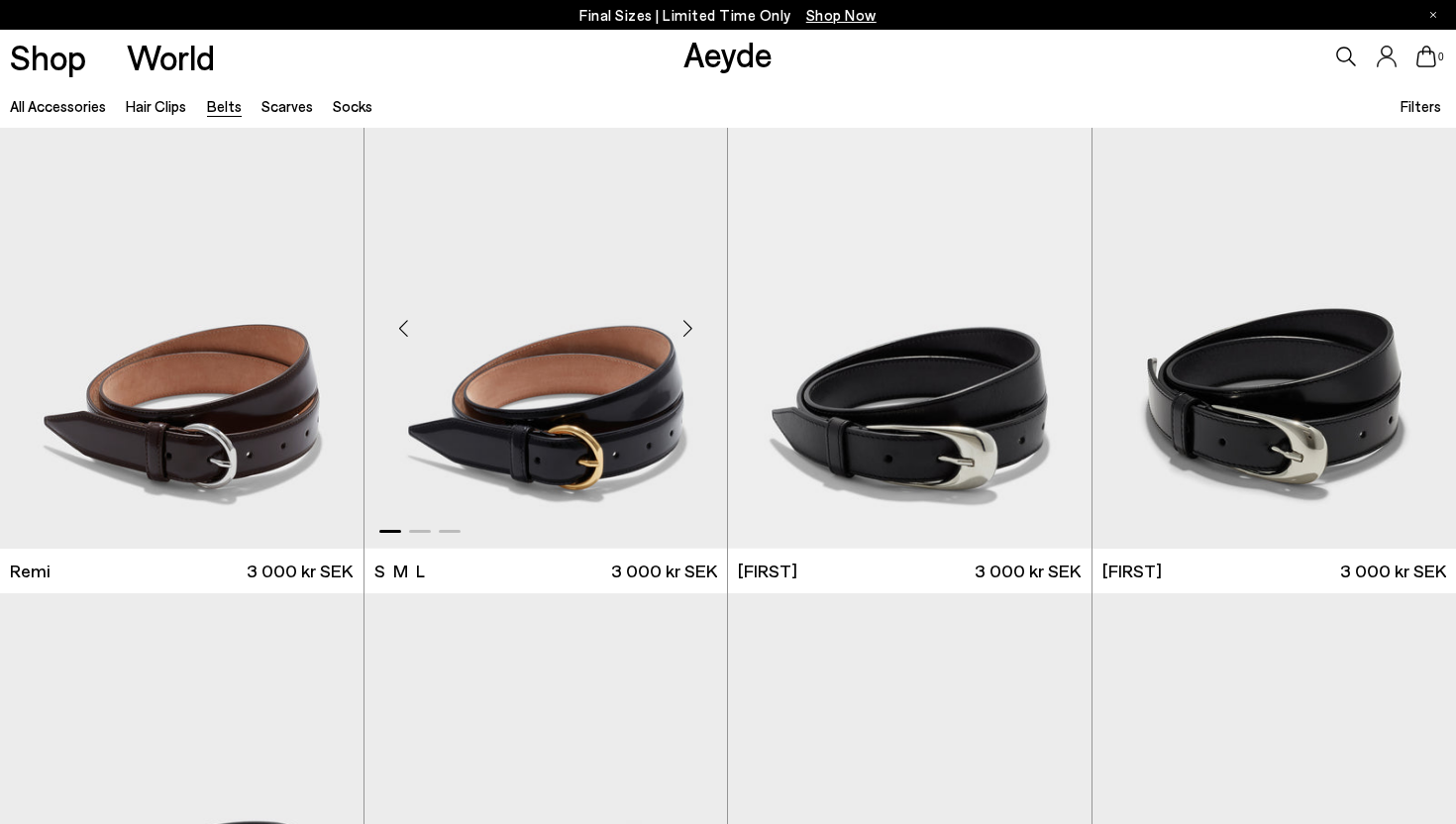 click at bounding box center (546, 320) 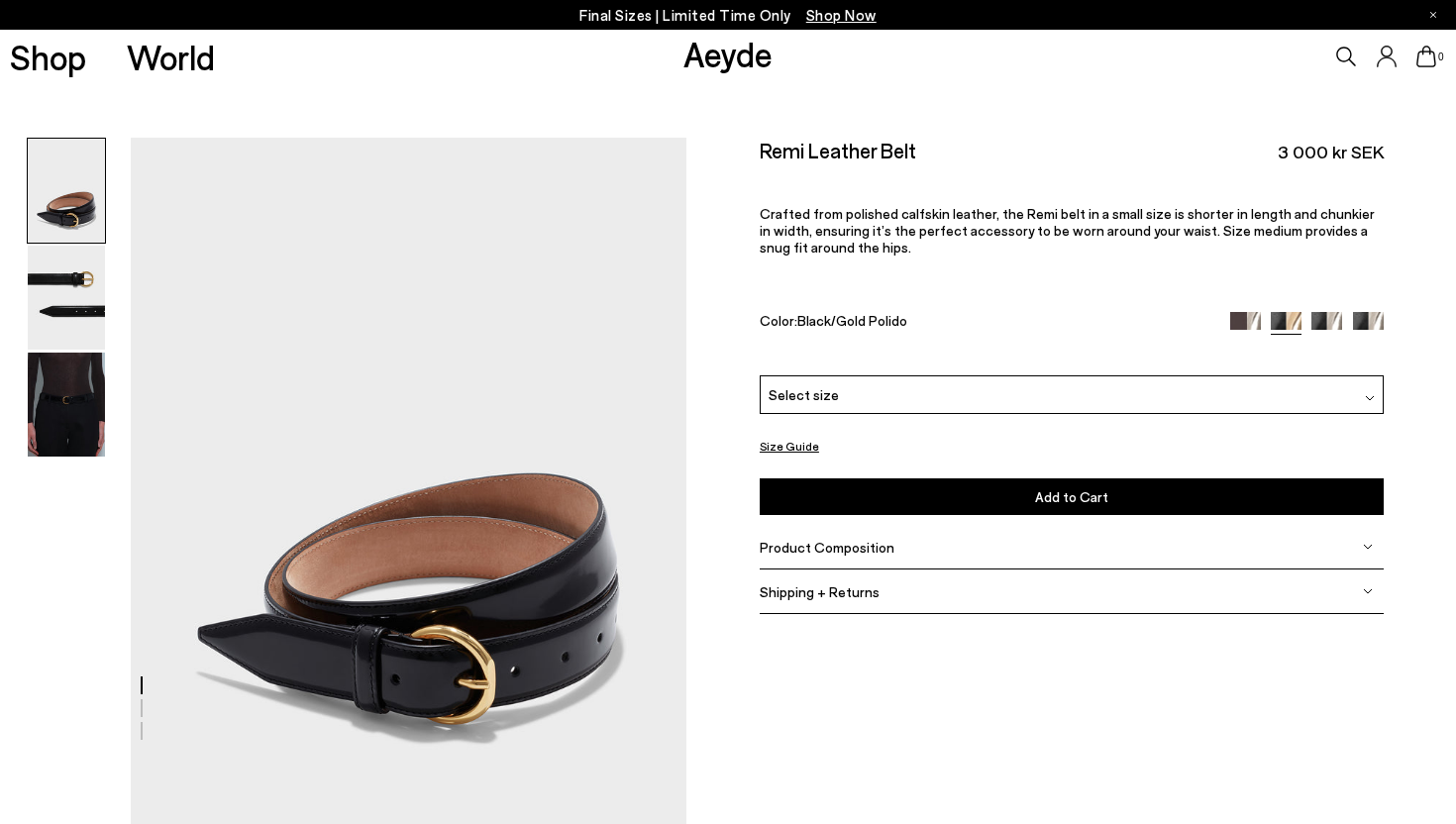 scroll, scrollTop: 0, scrollLeft: 0, axis: both 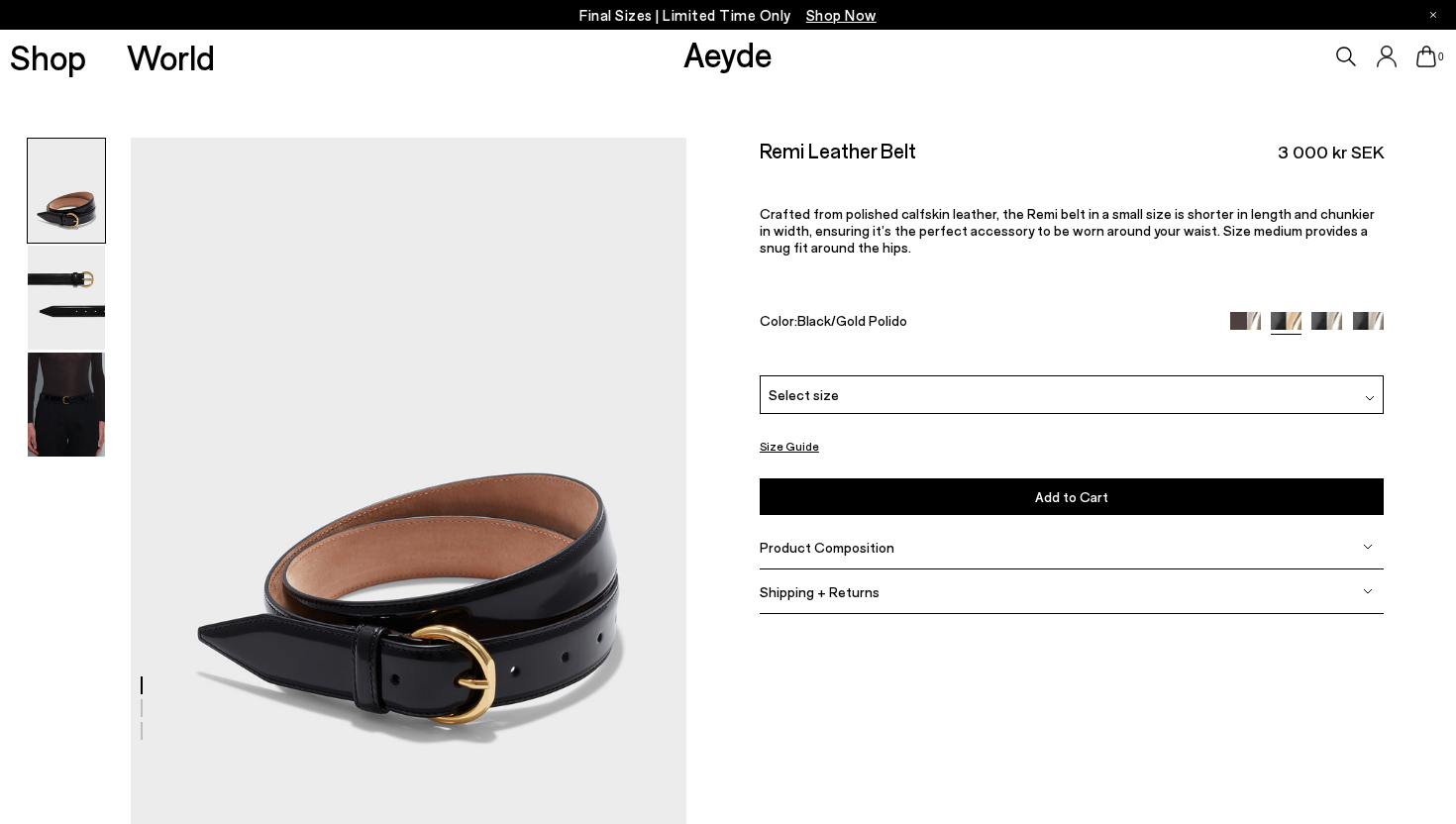 click at bounding box center (1245, 327) 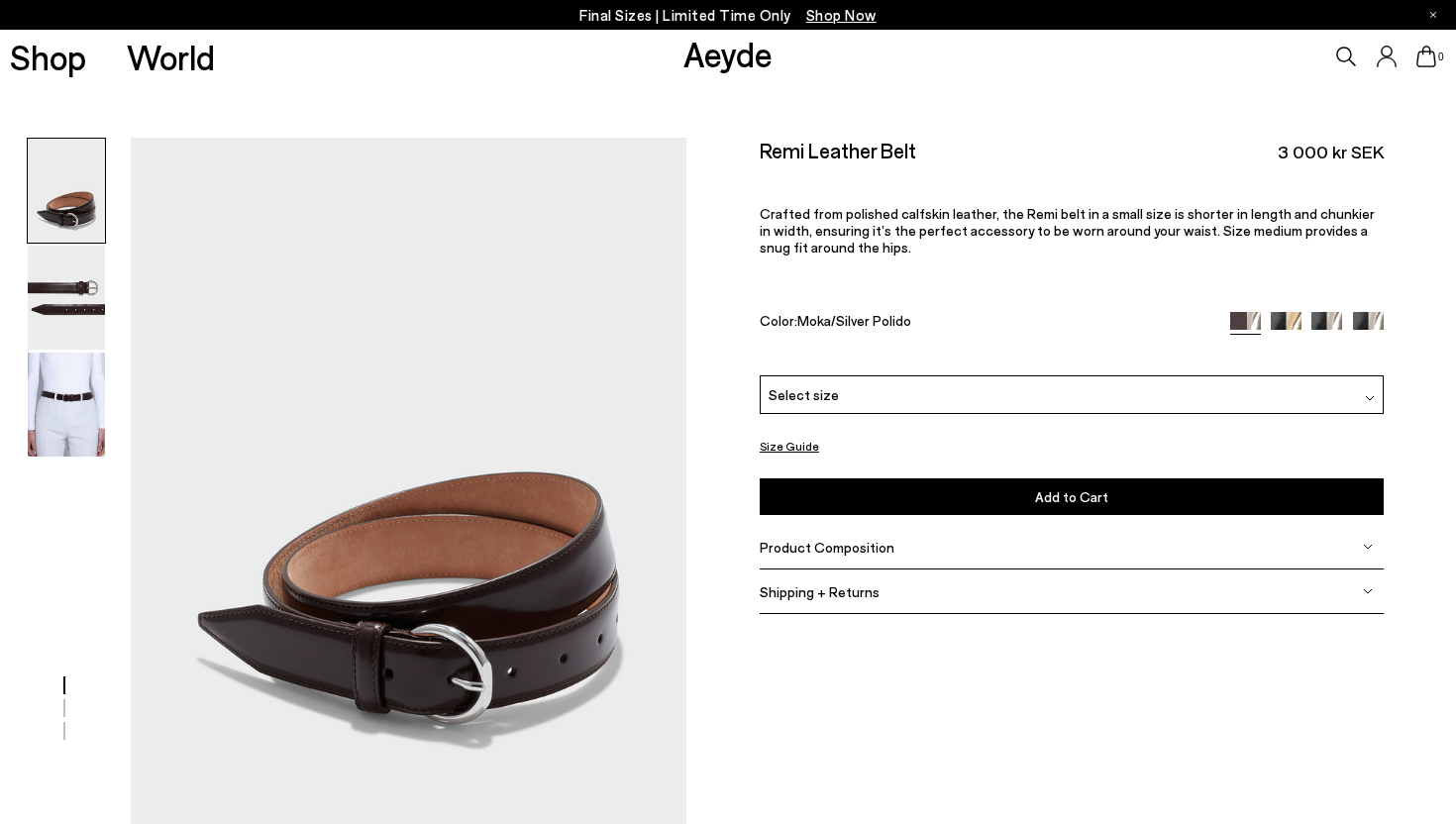 scroll, scrollTop: 0, scrollLeft: 0, axis: both 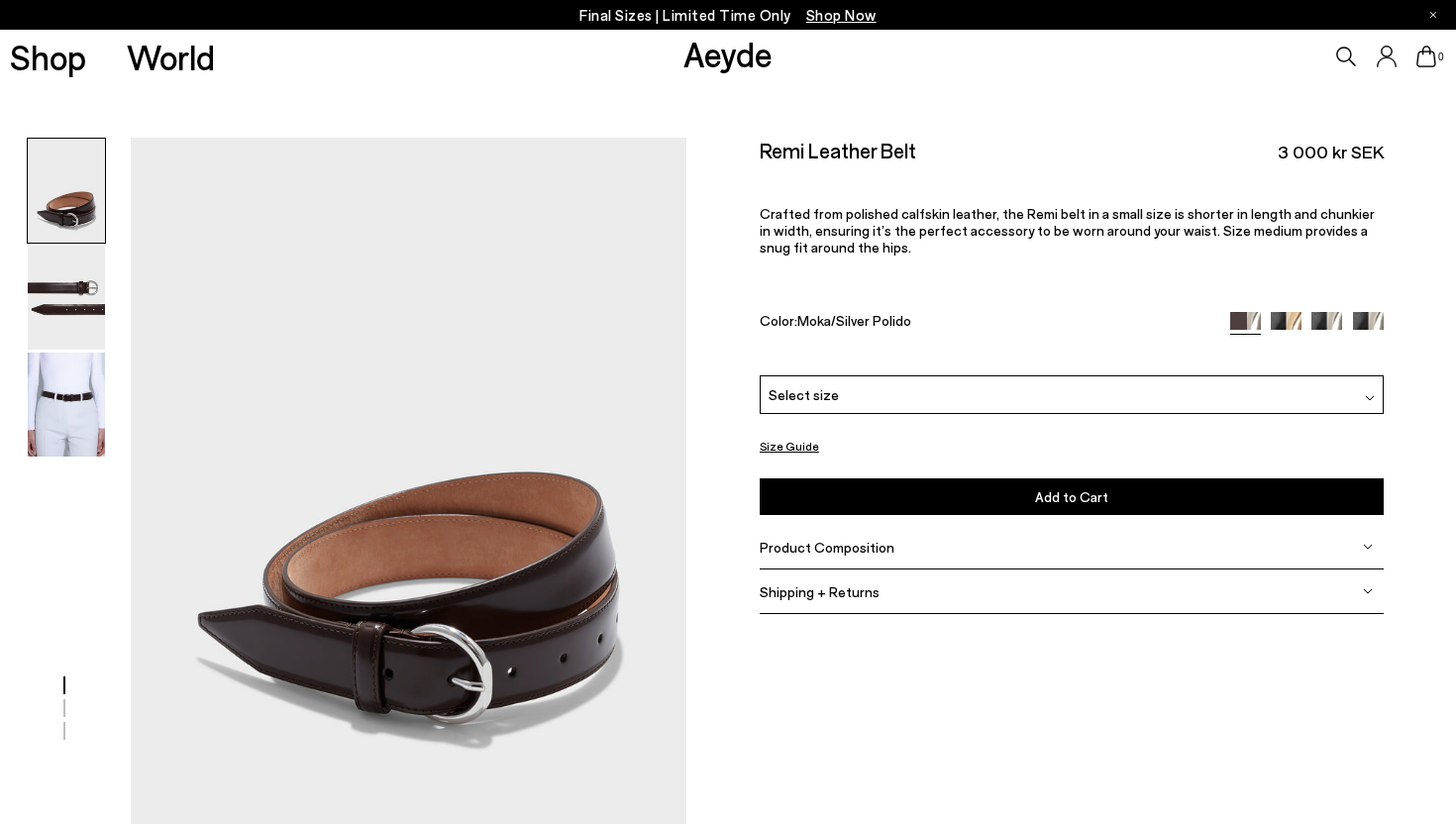 click at bounding box center [1326, 327] 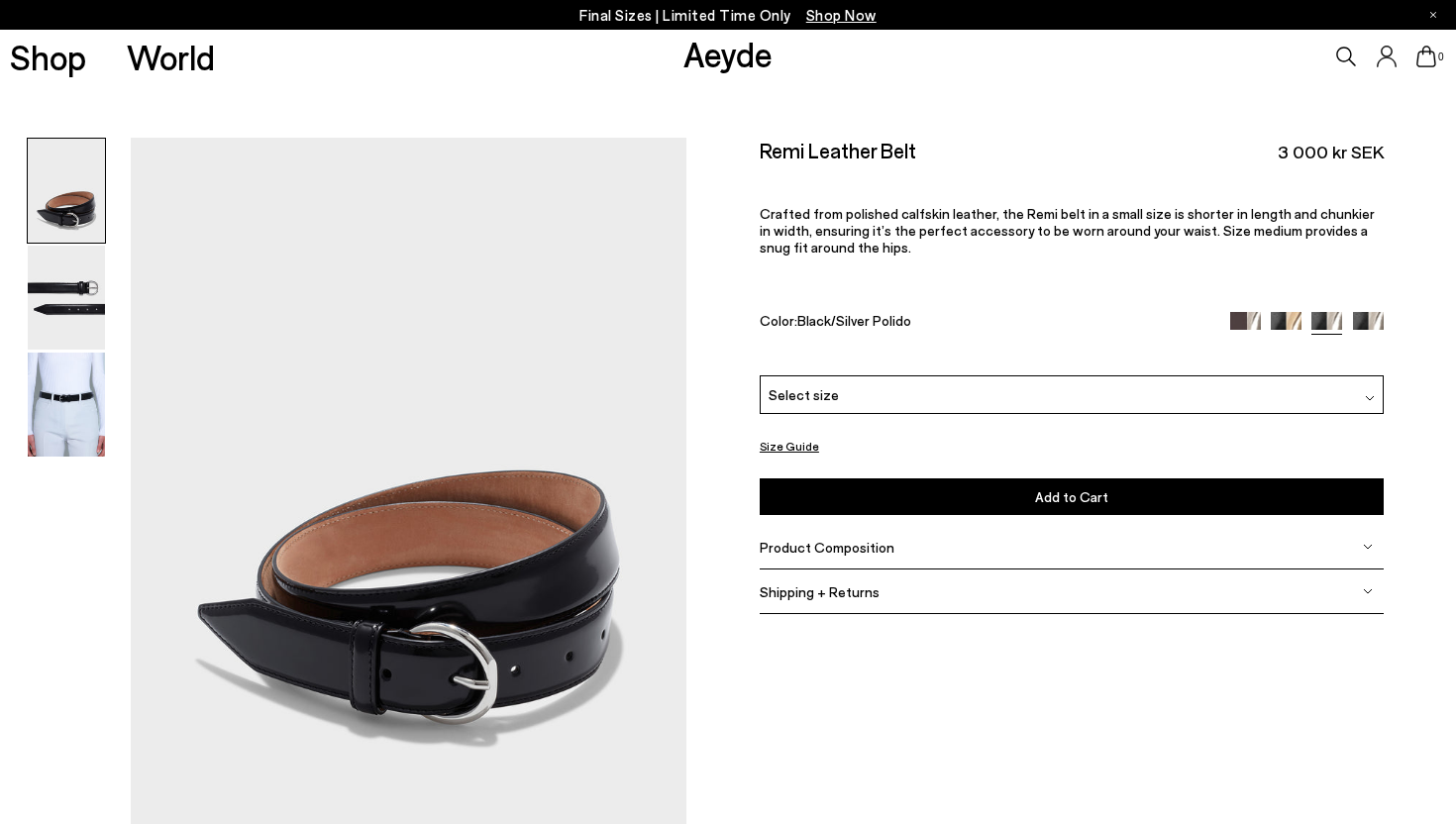 scroll, scrollTop: 0, scrollLeft: 0, axis: both 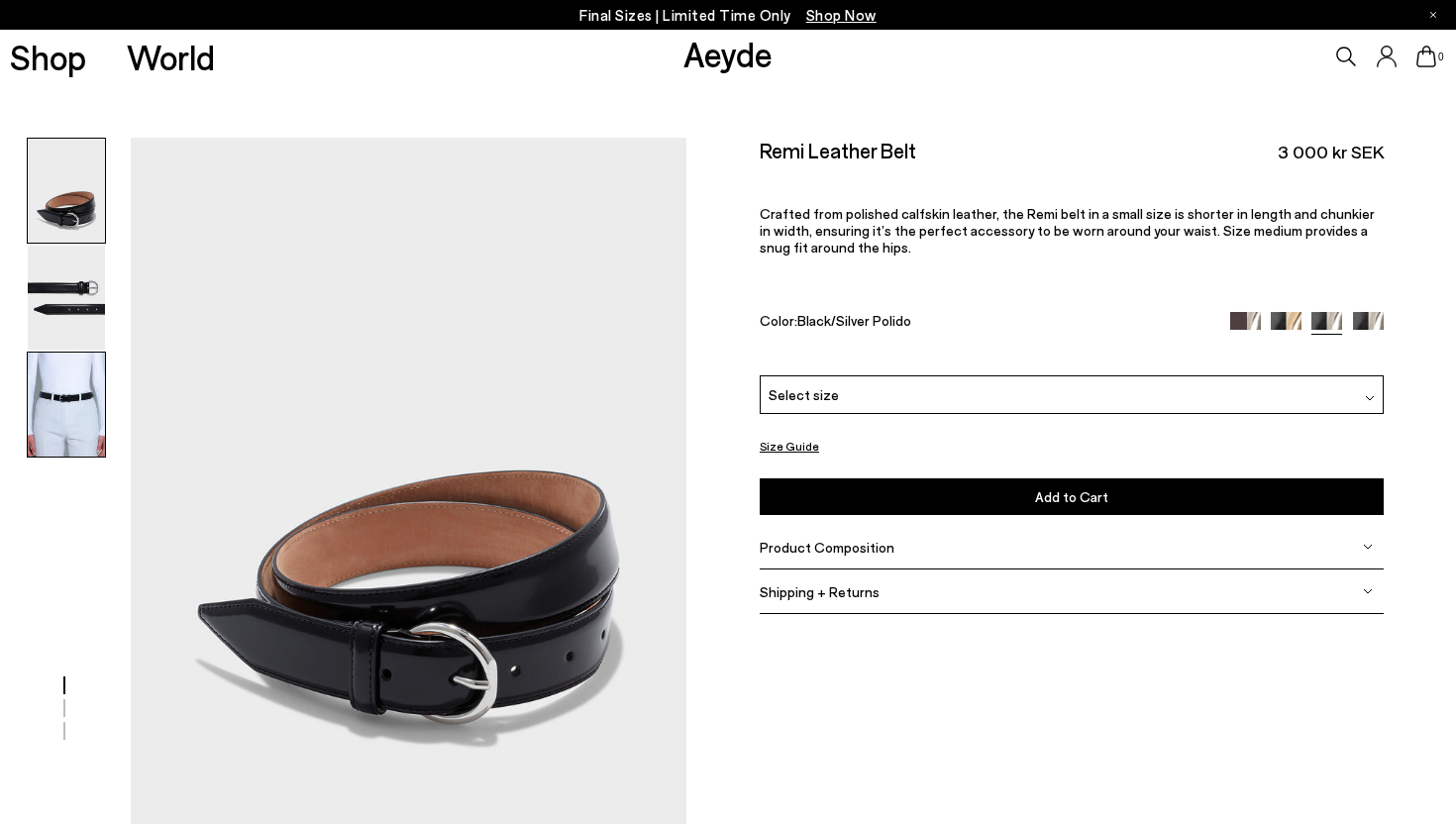 click at bounding box center [66, 404] 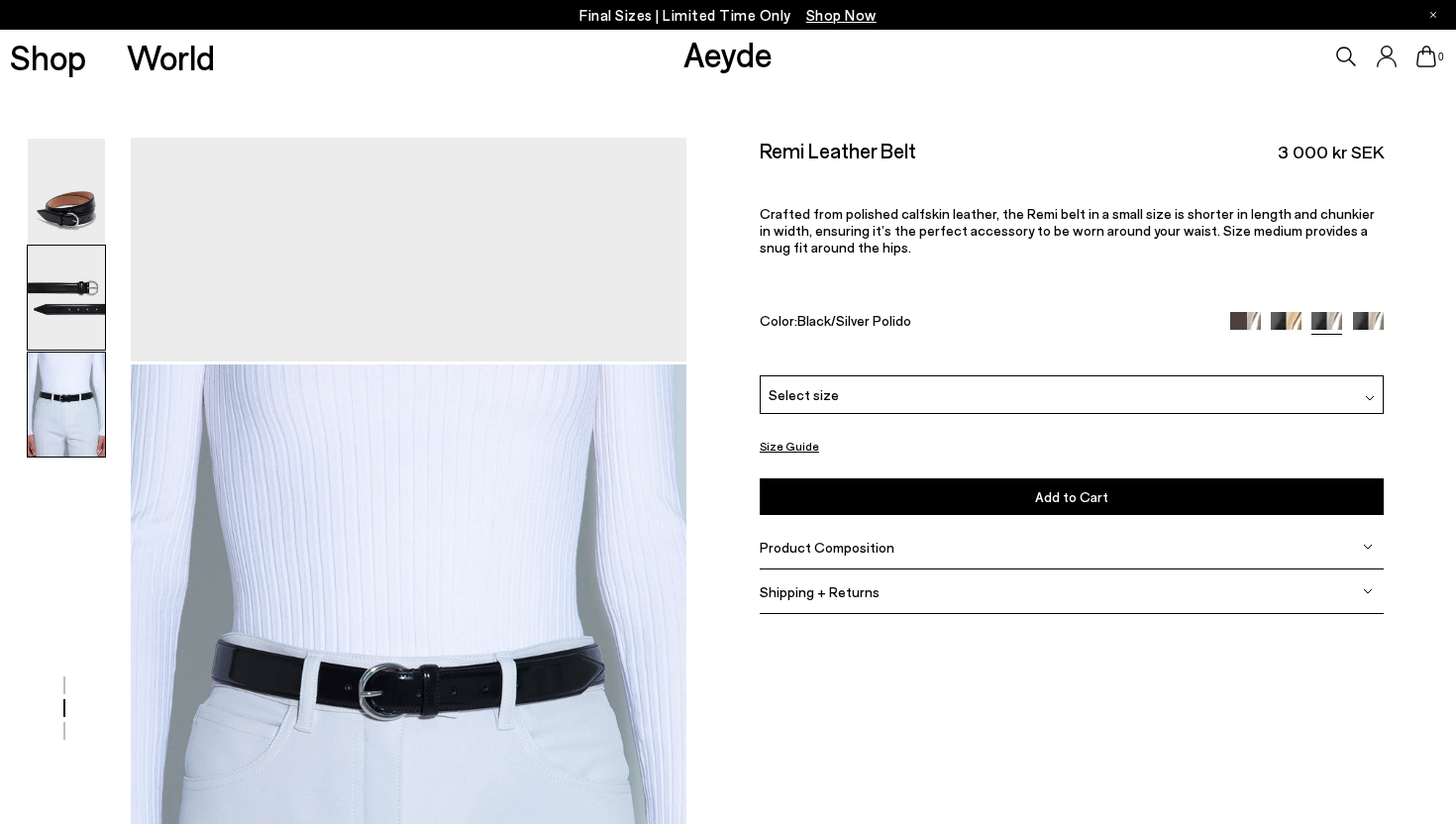 scroll, scrollTop: 1571, scrollLeft: 0, axis: vertical 